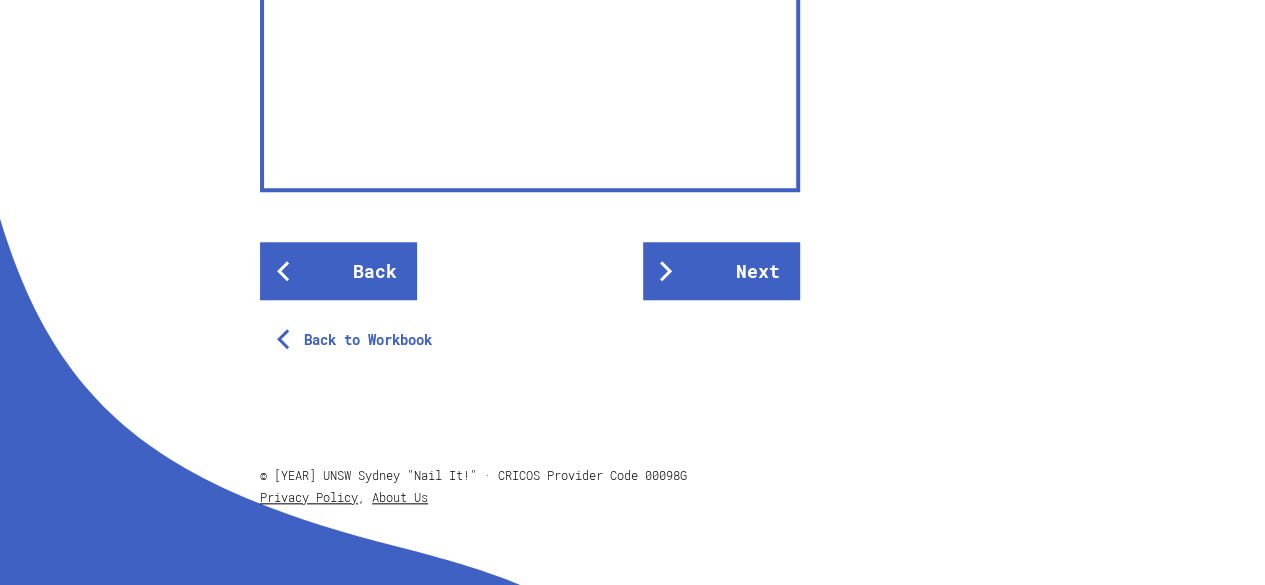 scroll, scrollTop: 816, scrollLeft: 0, axis: vertical 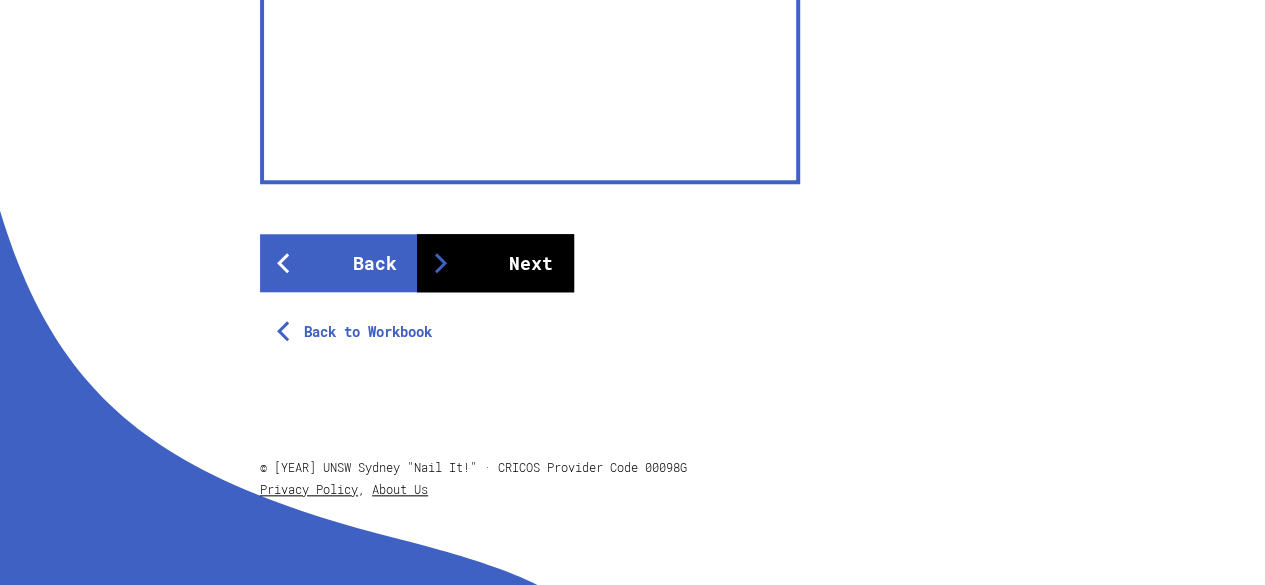 click on "Next" at bounding box center [495, 263] 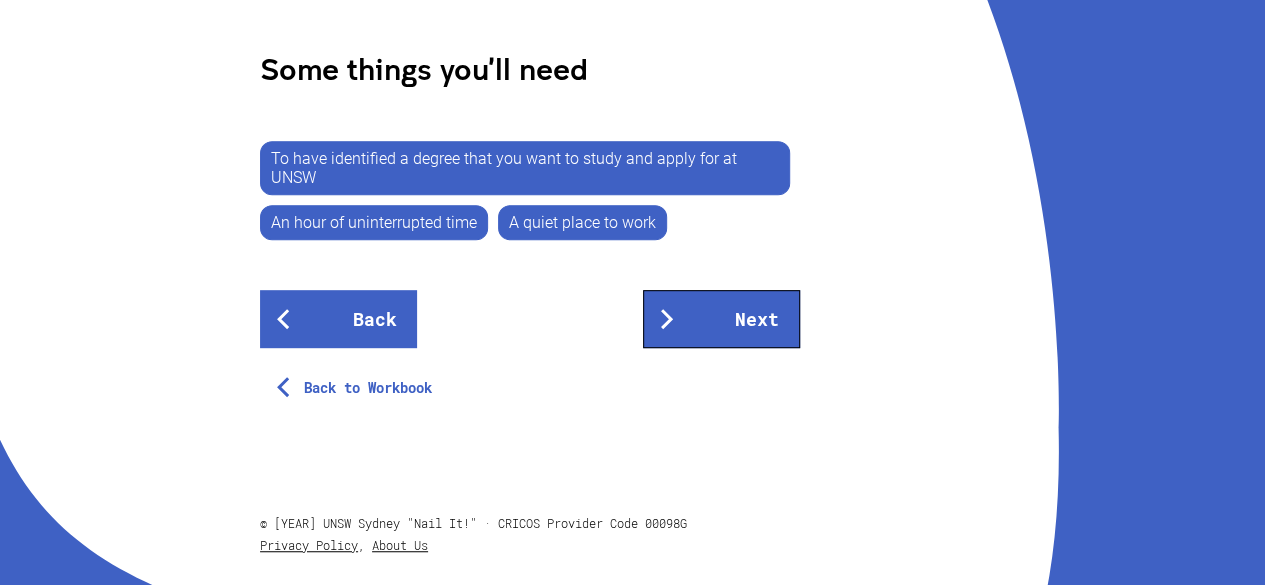 scroll, scrollTop: 532, scrollLeft: 0, axis: vertical 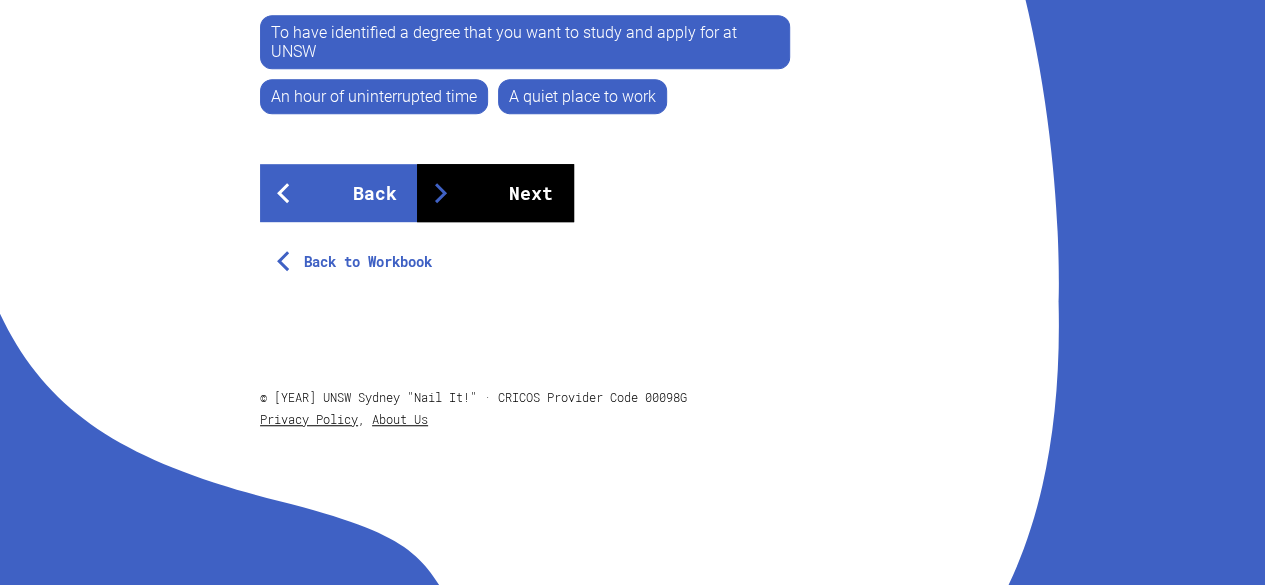 click on "Next" at bounding box center (495, 193) 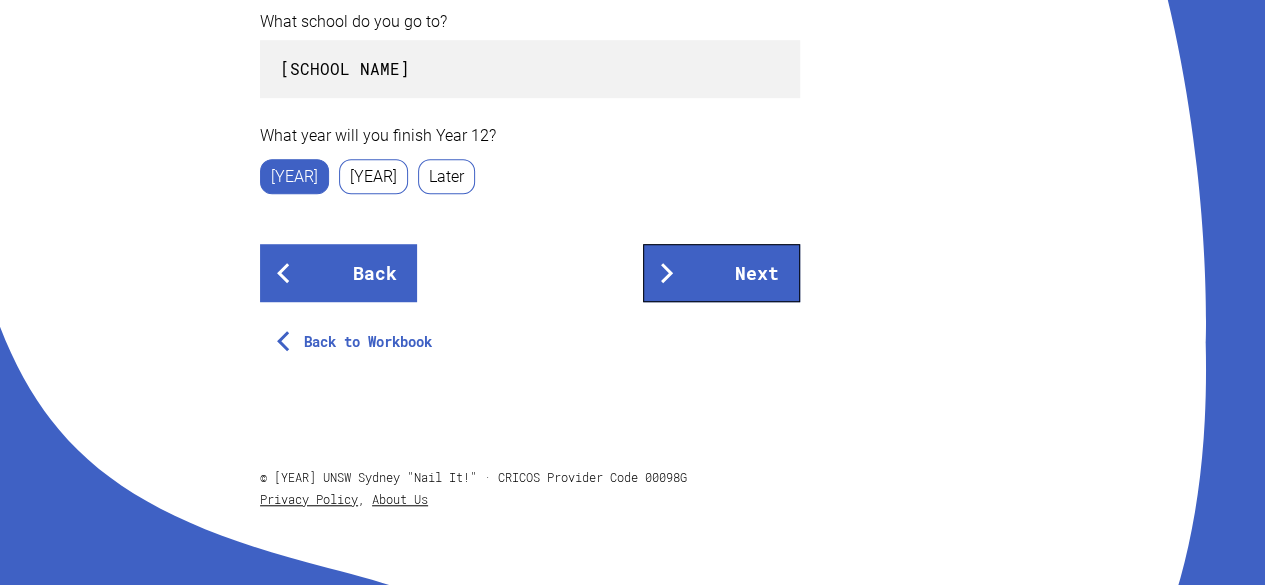 scroll, scrollTop: 608, scrollLeft: 0, axis: vertical 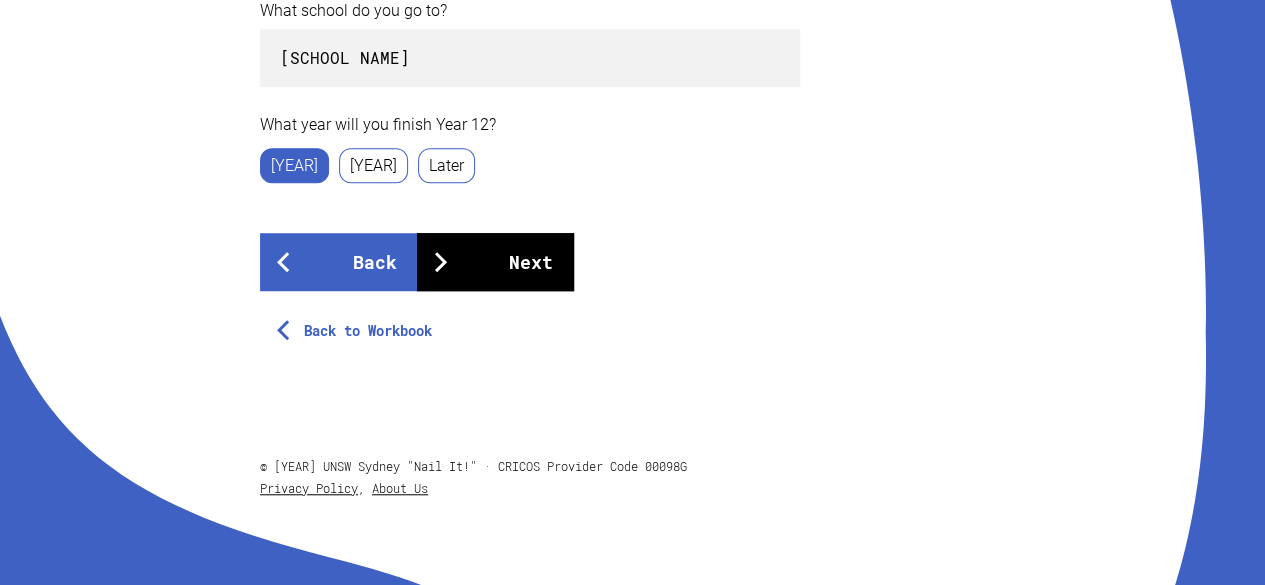 click on "Next" at bounding box center (495, 262) 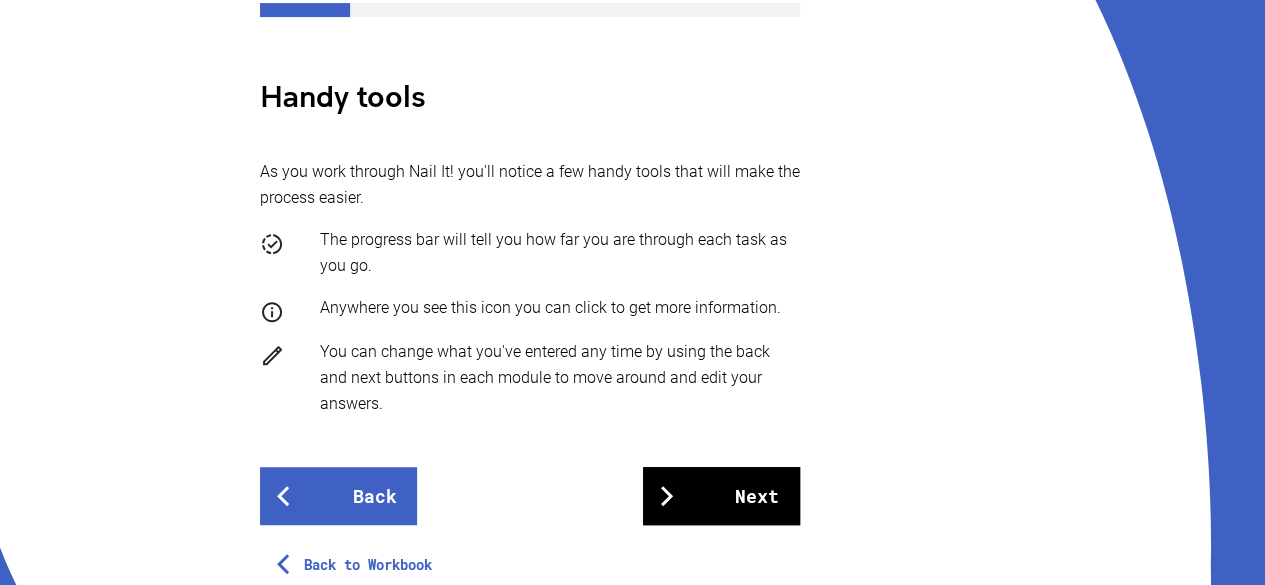 scroll, scrollTop: 377, scrollLeft: 0, axis: vertical 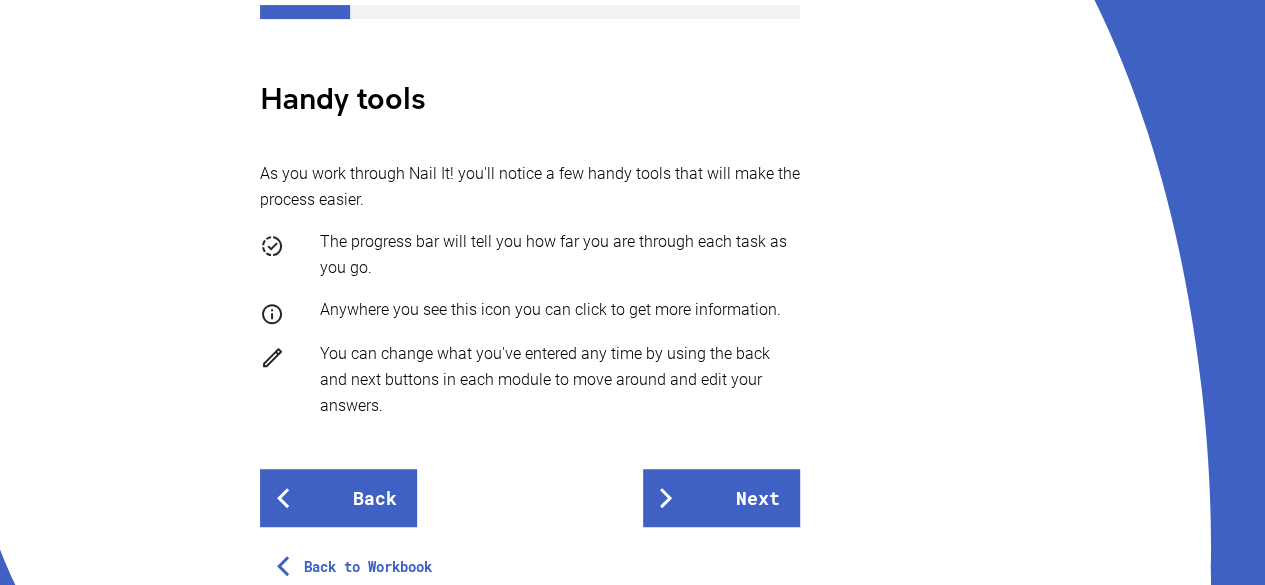 click on "Back to Workbook" at bounding box center (530, 557) 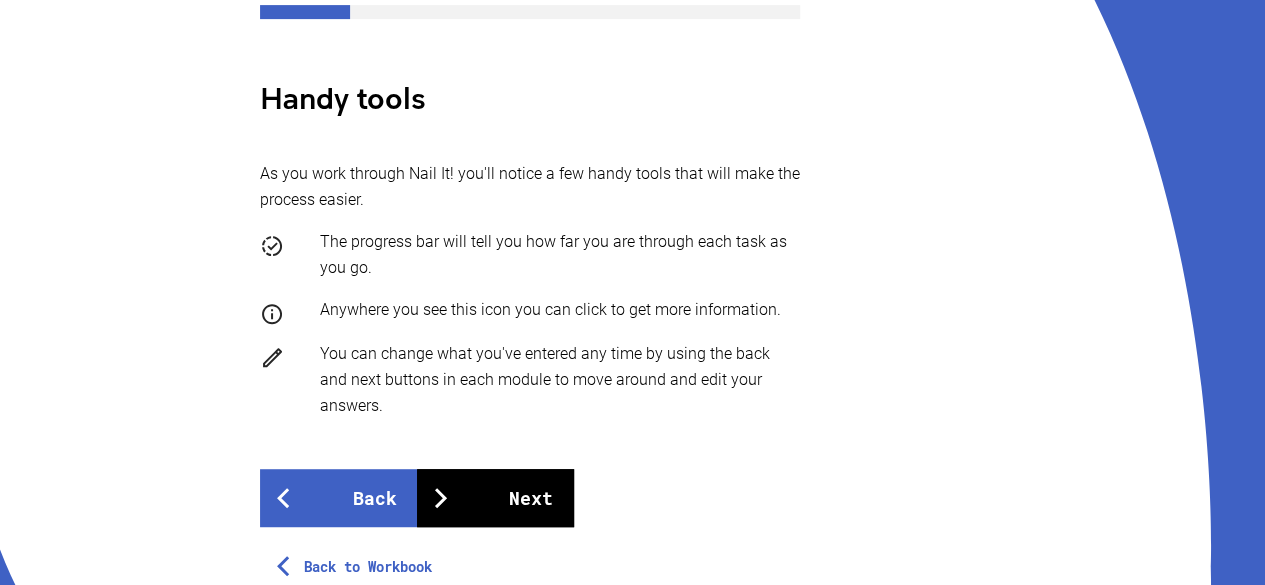 click on "Next" at bounding box center (495, 498) 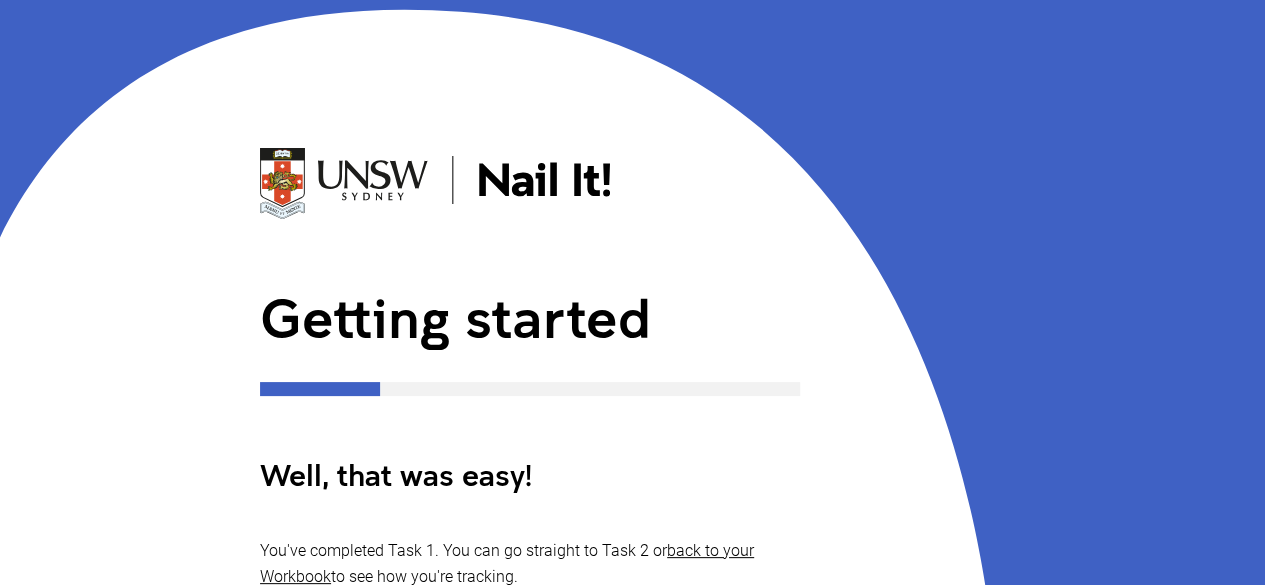 scroll, scrollTop: 496, scrollLeft: 0, axis: vertical 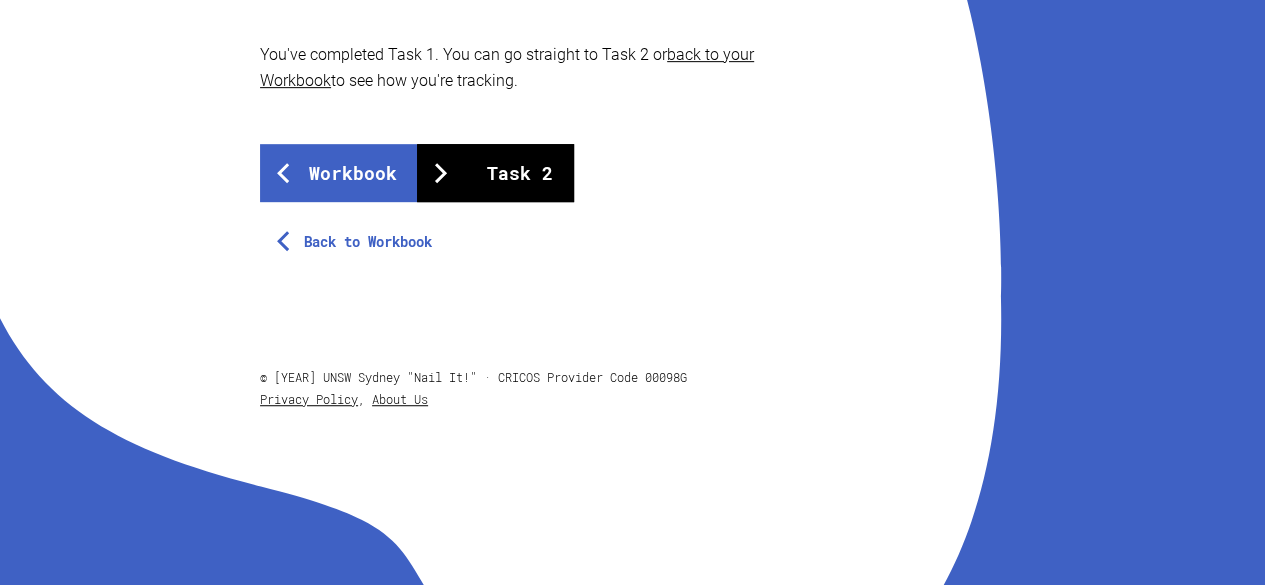 click on "Task 2" at bounding box center [495, 173] 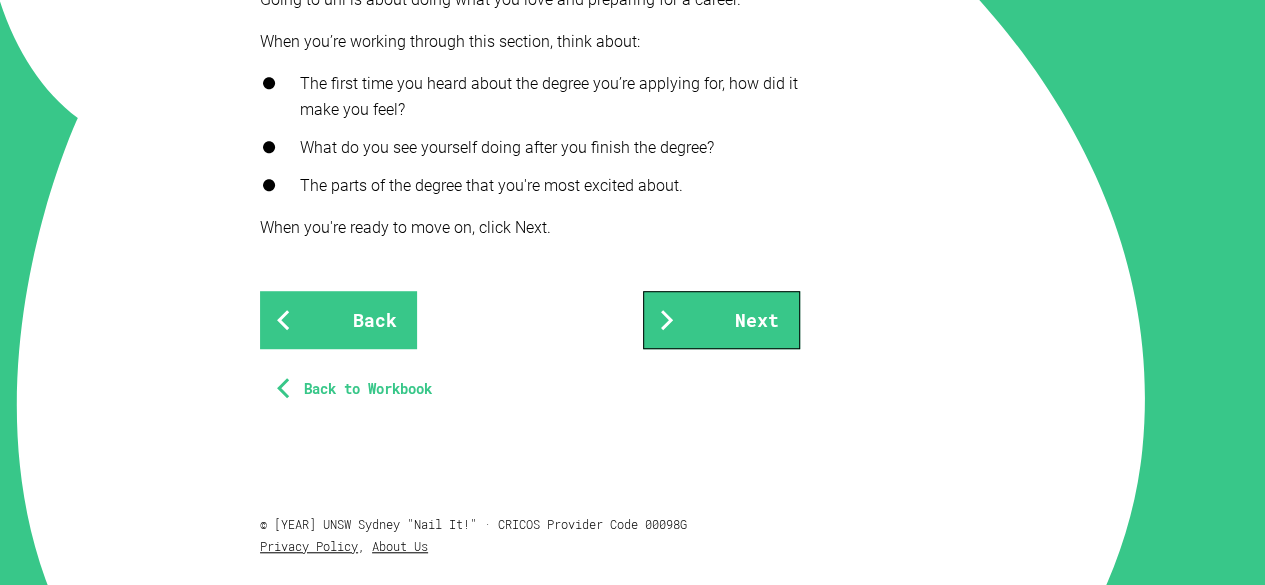 scroll, scrollTop: 554, scrollLeft: 0, axis: vertical 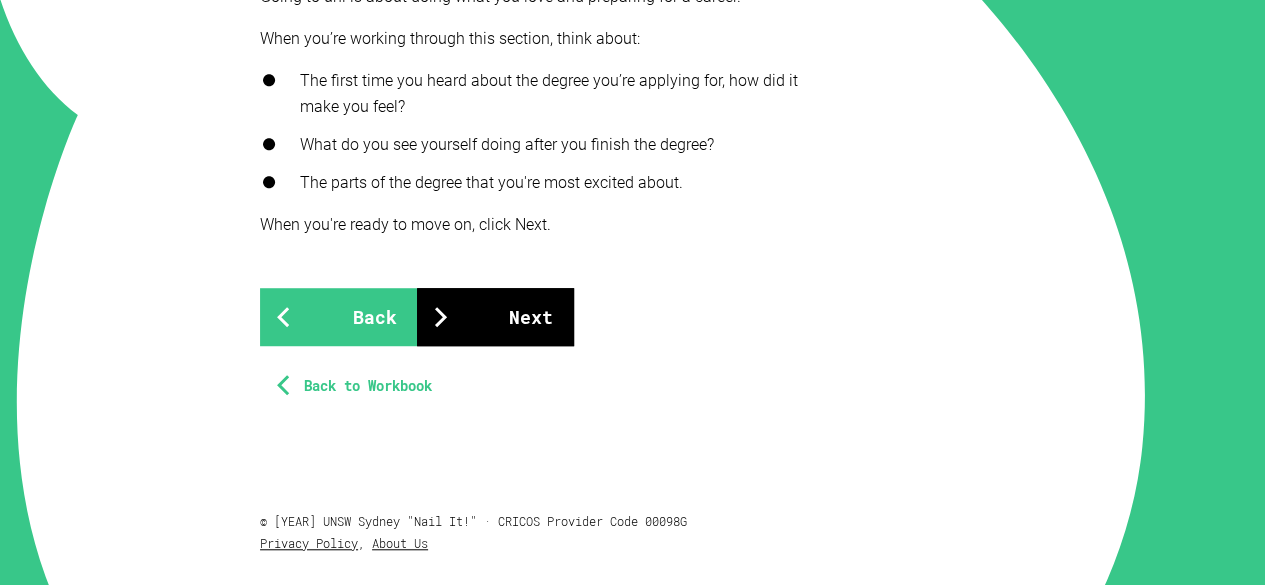 click on "Next" at bounding box center [495, 317] 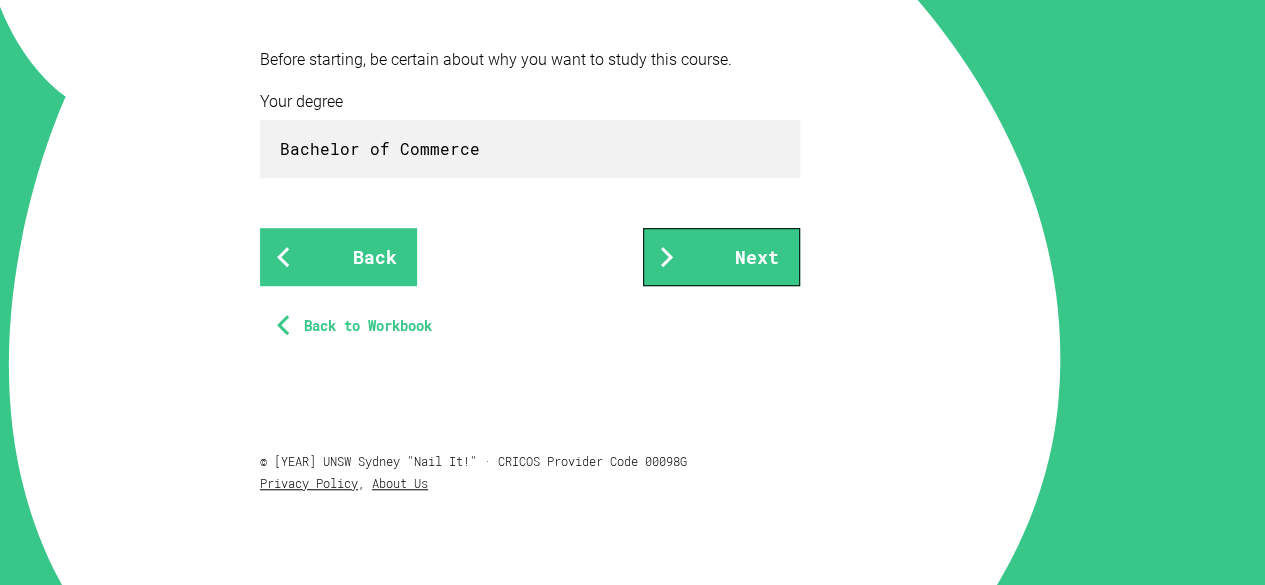 scroll, scrollTop: 530, scrollLeft: 0, axis: vertical 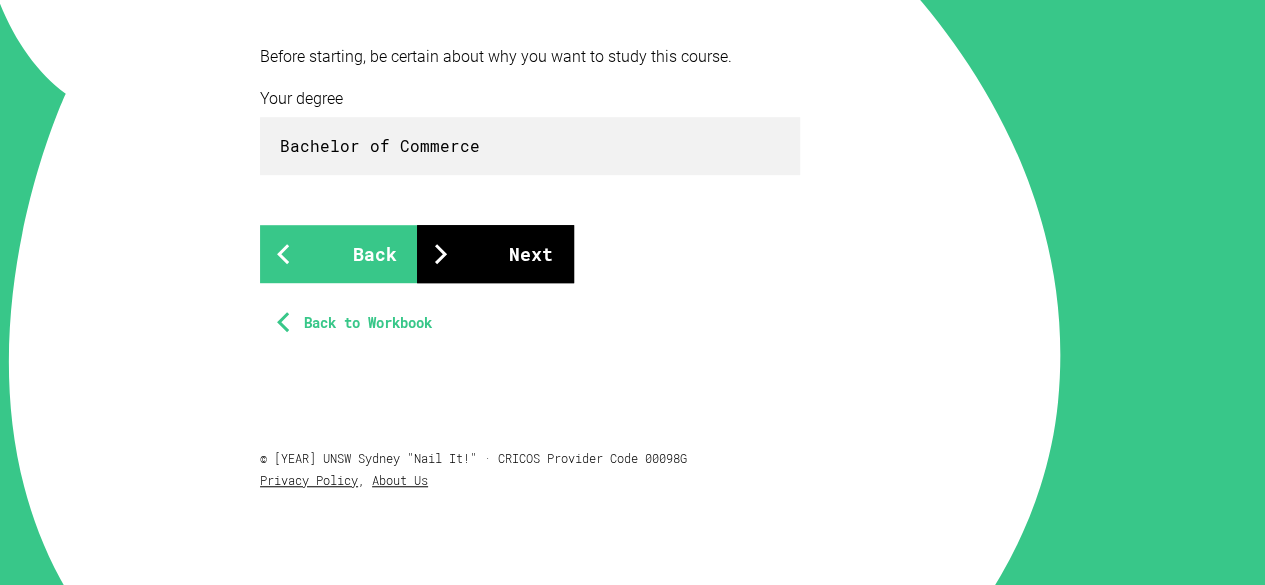 click on "Next" at bounding box center [495, 254] 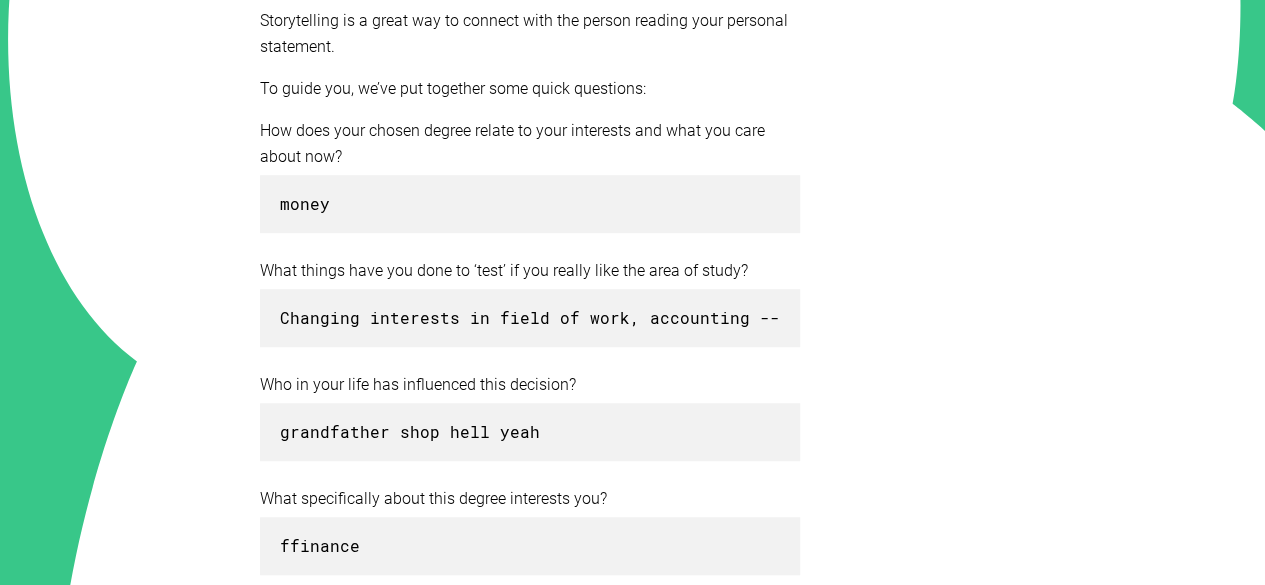 scroll, scrollTop: 0, scrollLeft: 0, axis: both 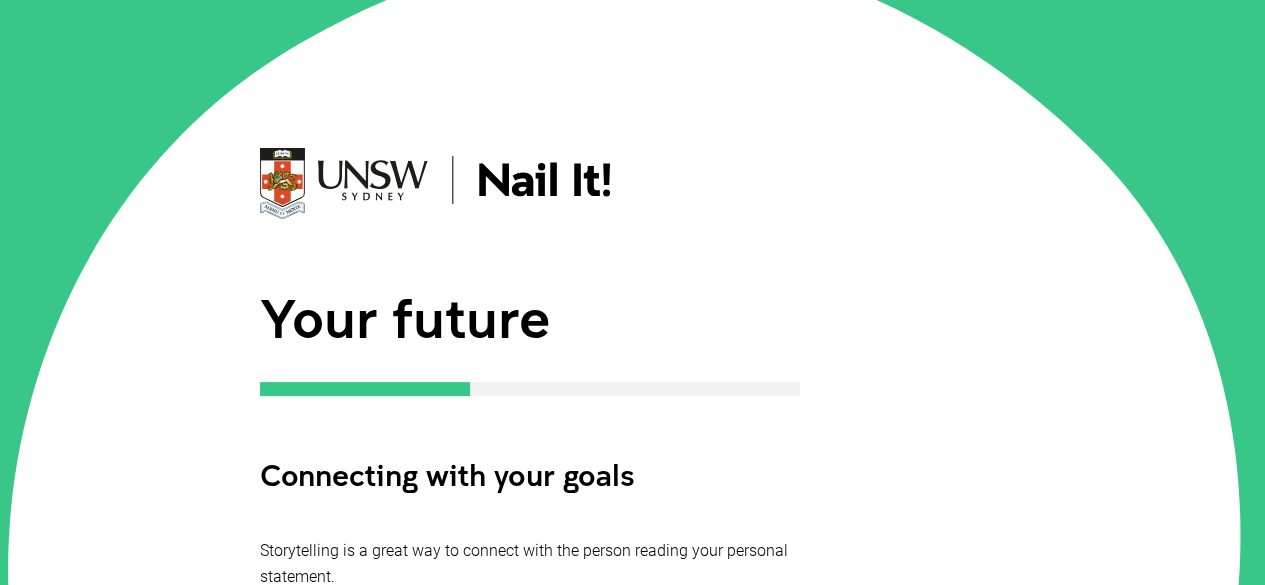 click on "Your future Connecting with your goals Storytelling is a great way to connect with the person reading your personal statement. To guide you, we’ve put together some quick questions: How does your chosen degree relate to your interests and what you care about now? money What things have you done to ‘test’ if you really like the area of study? Changing interests in field of work, accounting --> teaching --> something finance here Who in your life has influenced this decision? grandfather shop hell yeah What specifically about this degree interests you? ffinance What is your career goal and how does it relate to the degree? :LLIJEGA Back Next Back to Workbook" at bounding box center (530, 835) 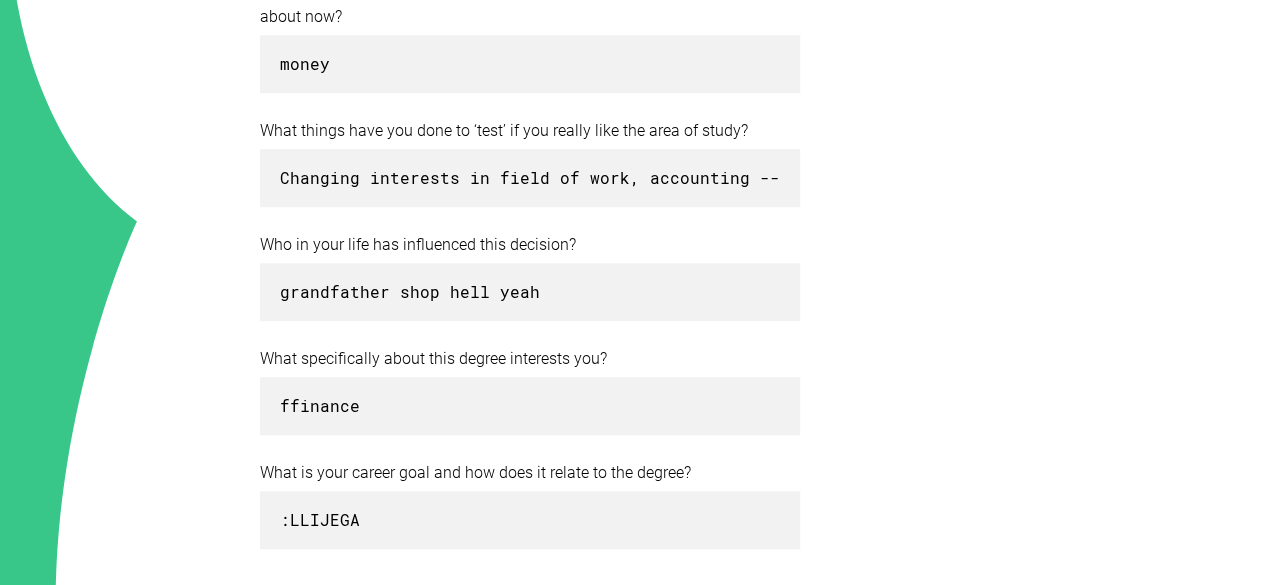 scroll, scrollTop: 671, scrollLeft: 0, axis: vertical 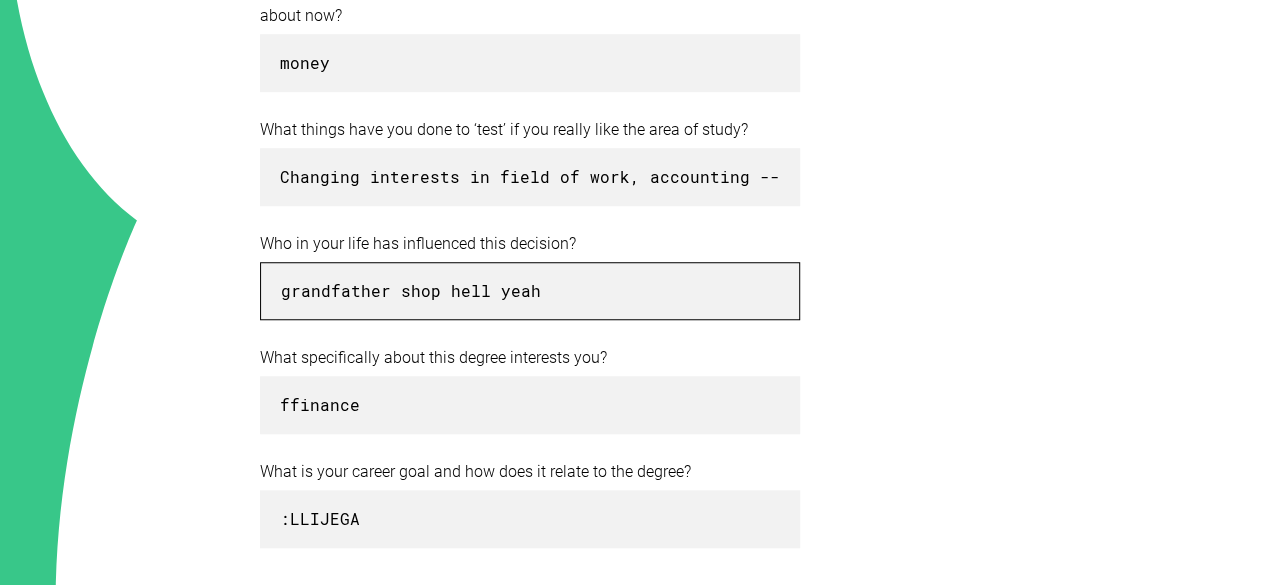 click on "grandfather shop hell yeah" at bounding box center [530, 291] 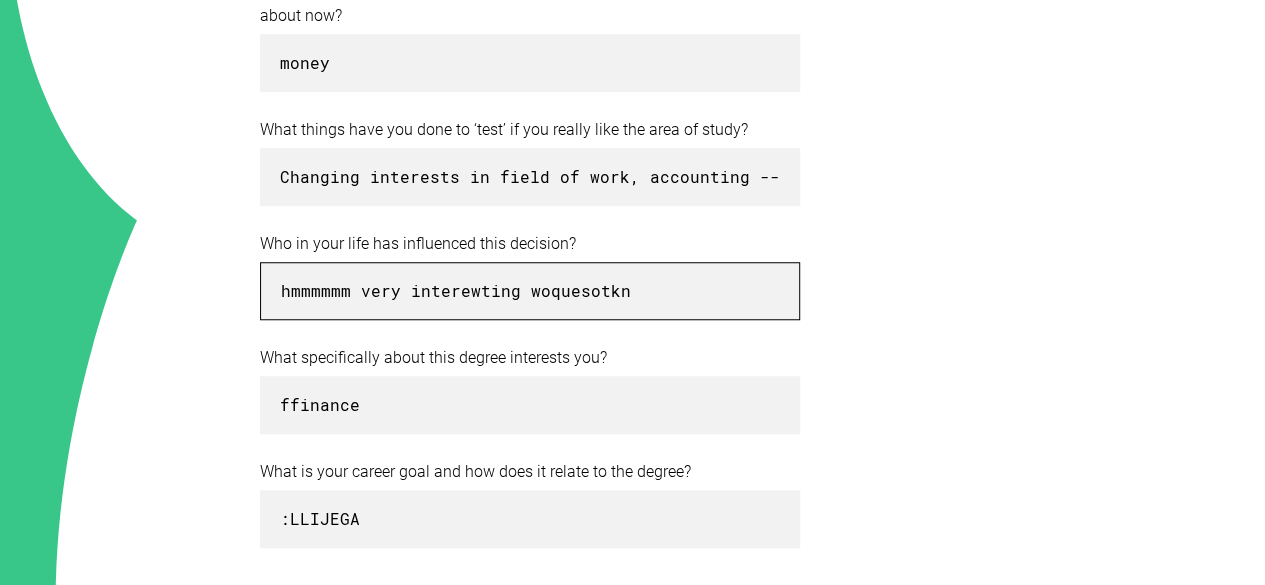 type on "hmmmmmm very interewting woquesotkn" 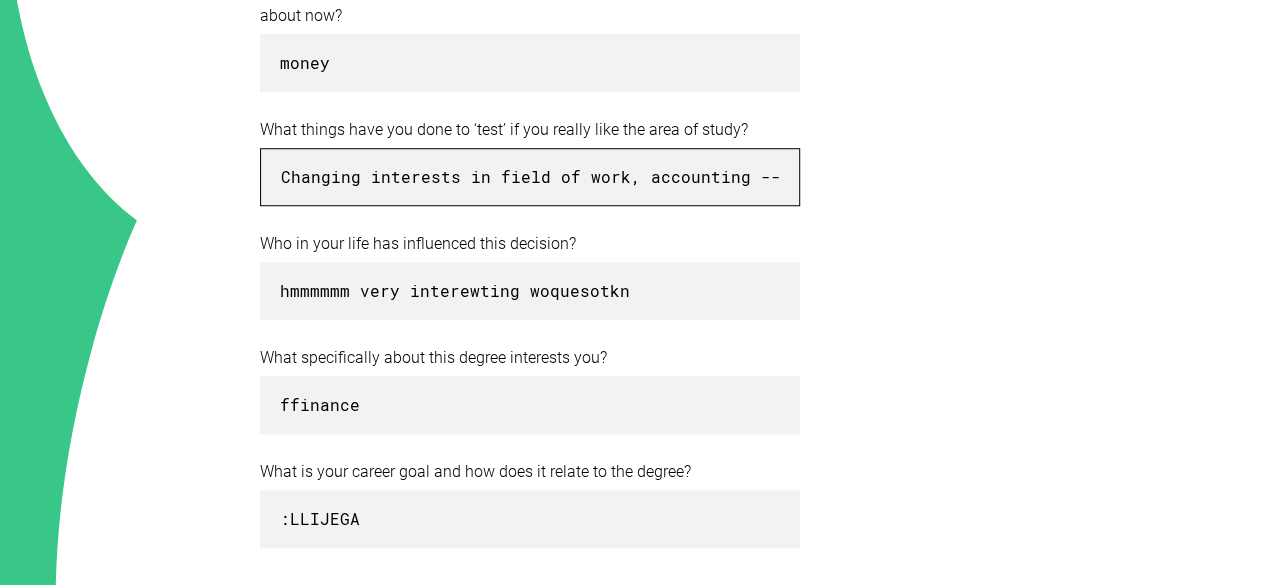 click on "Changing interests in field of work, accounting --> teaching --> something finance here" at bounding box center [530, 177] 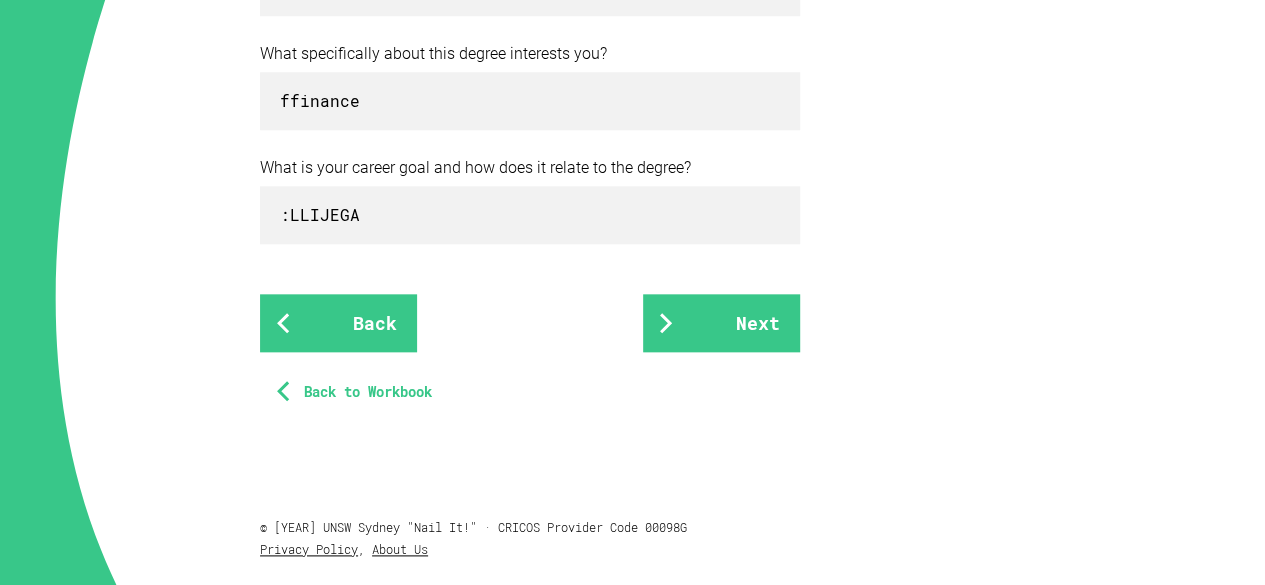 scroll, scrollTop: 659, scrollLeft: 0, axis: vertical 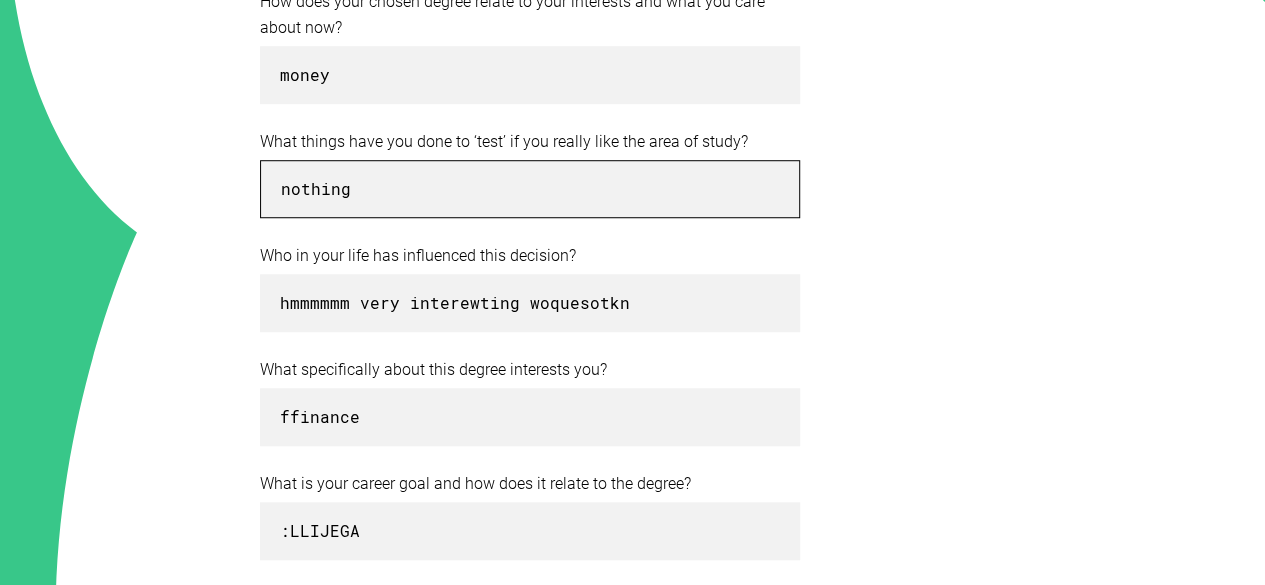 type on "nothing" 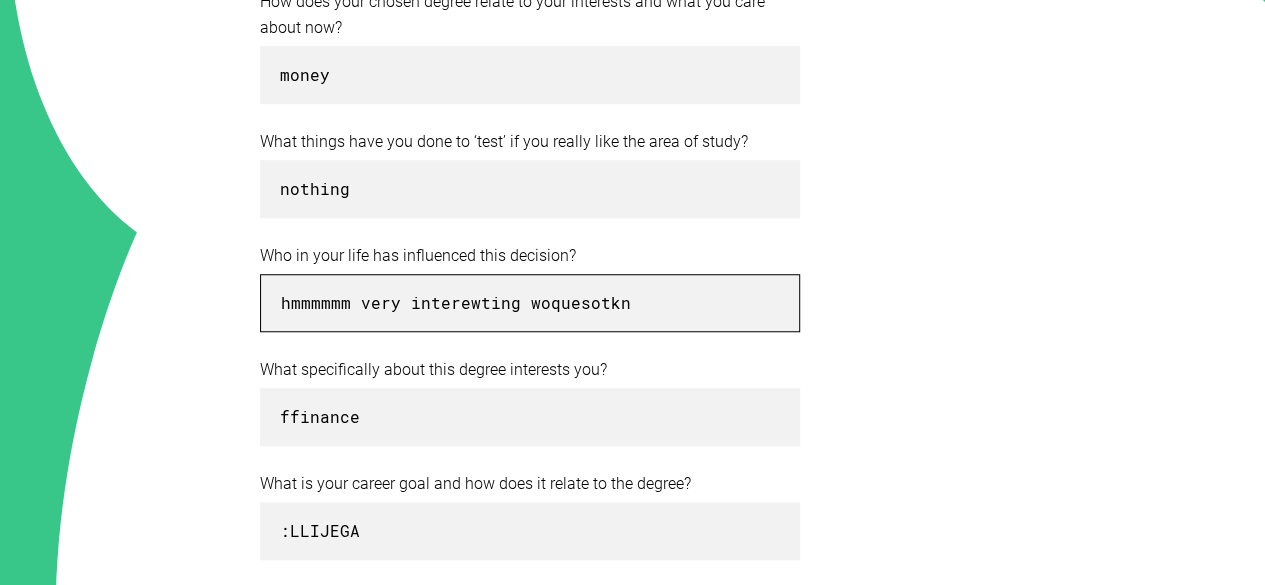 click on "hmmmmmm very interewting woquesotkn" at bounding box center [530, 303] 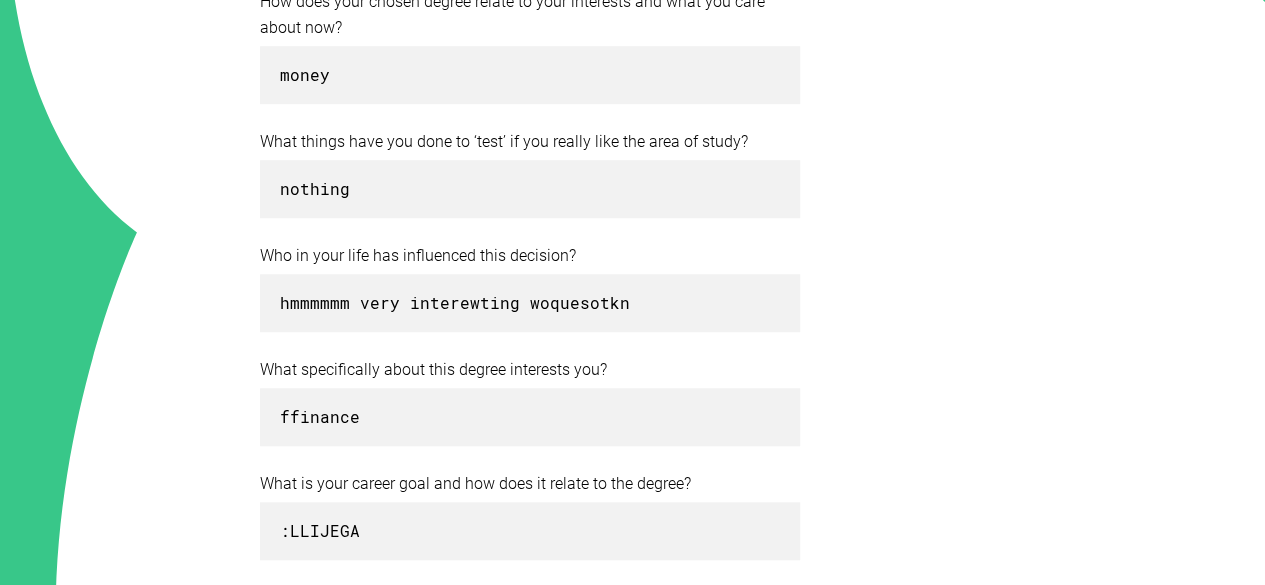 click on "hmmmmmm very interewting woquesotkn" at bounding box center [530, 303] 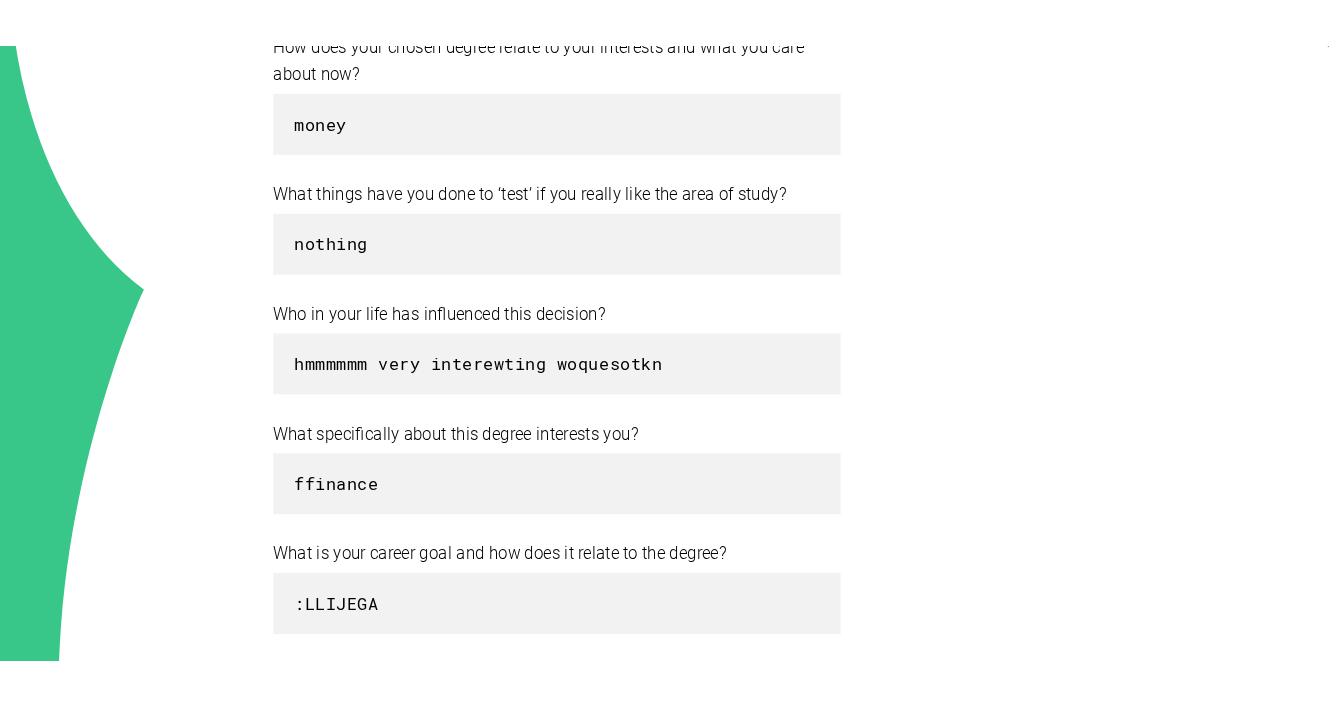 scroll, scrollTop: 659, scrollLeft: 0, axis: vertical 